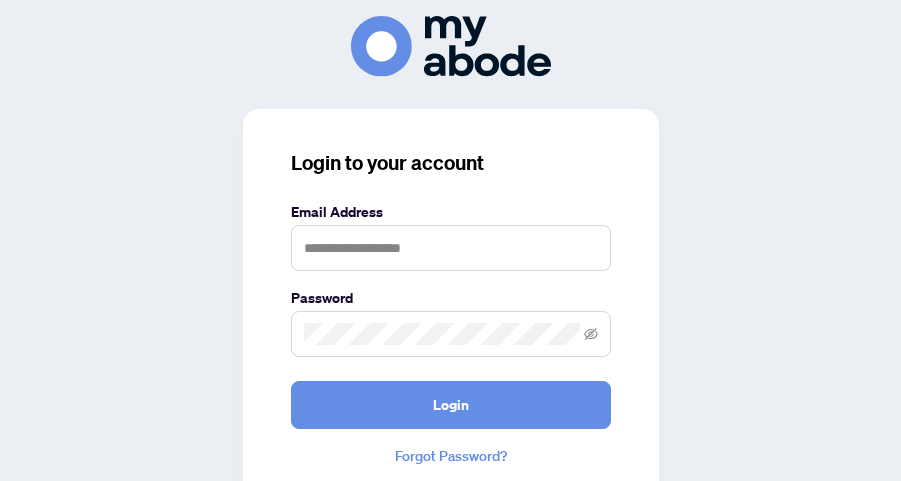 scroll, scrollTop: 0, scrollLeft: 0, axis: both 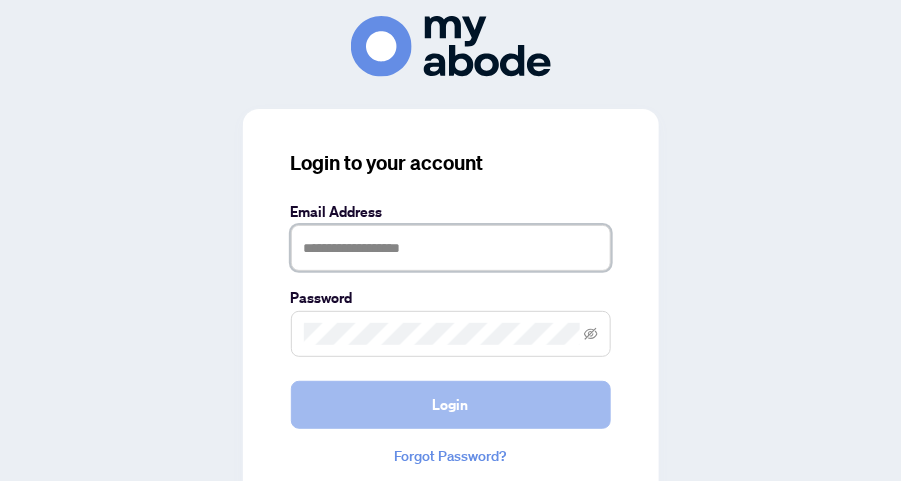 type on "**********" 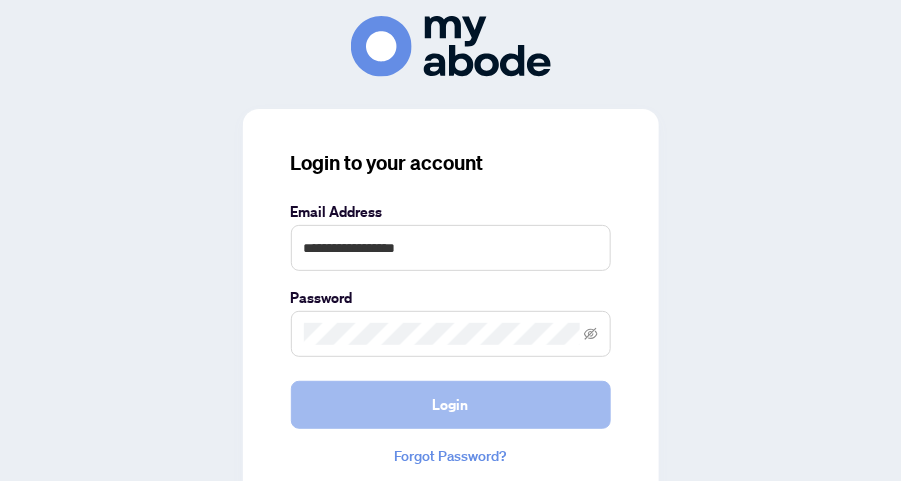 click on "Login" at bounding box center (451, 405) 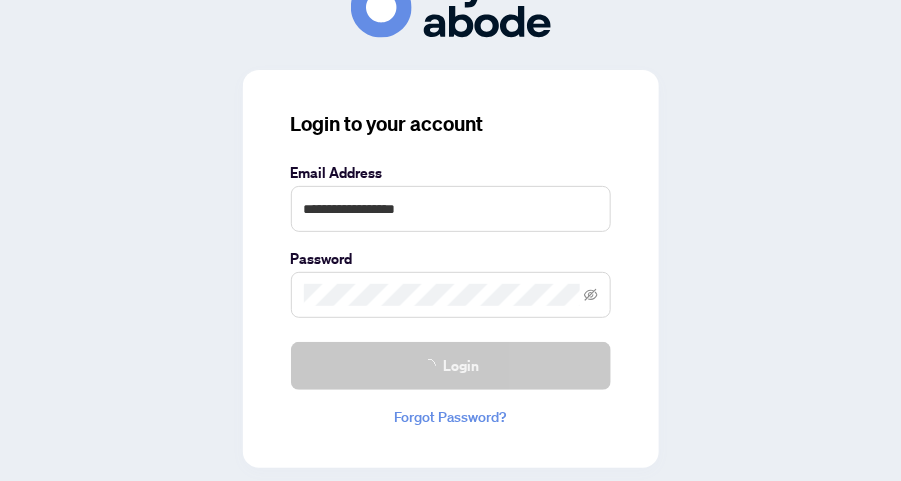 scroll, scrollTop: 86, scrollLeft: 0, axis: vertical 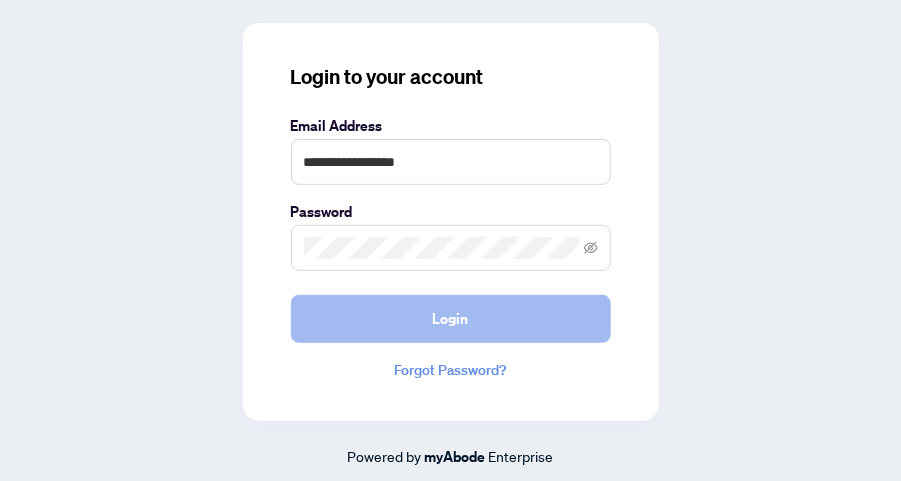 click on "Login" at bounding box center (451, 319) 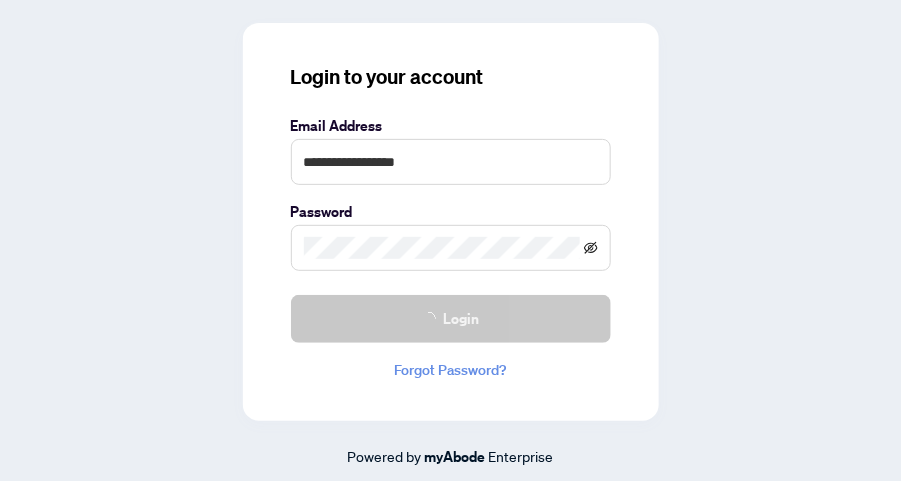 click 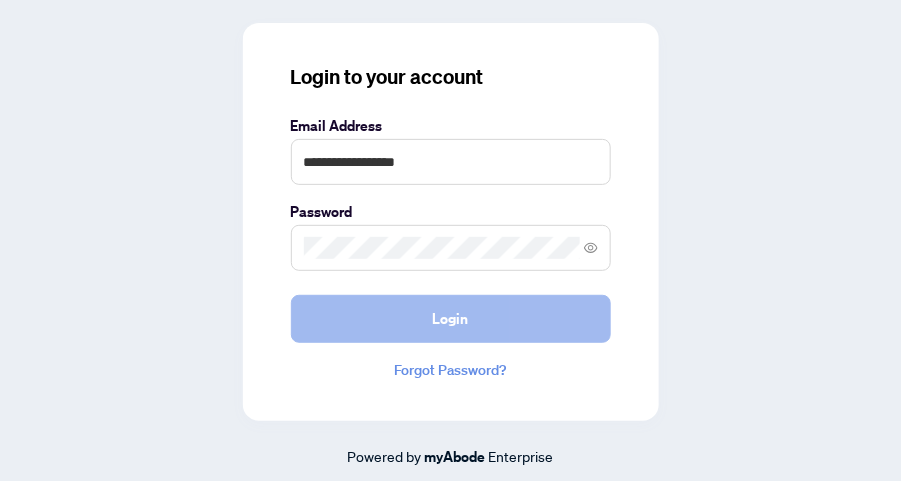 click on "Login" at bounding box center (451, 319) 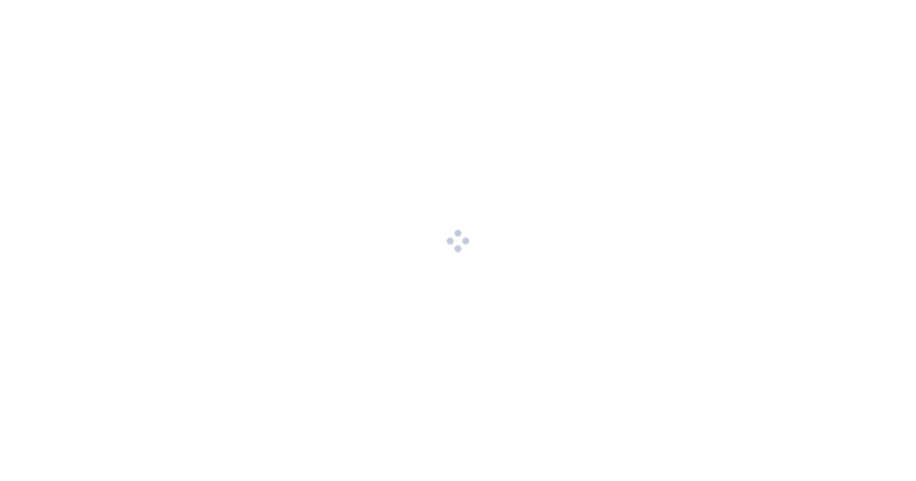 scroll, scrollTop: 0, scrollLeft: 0, axis: both 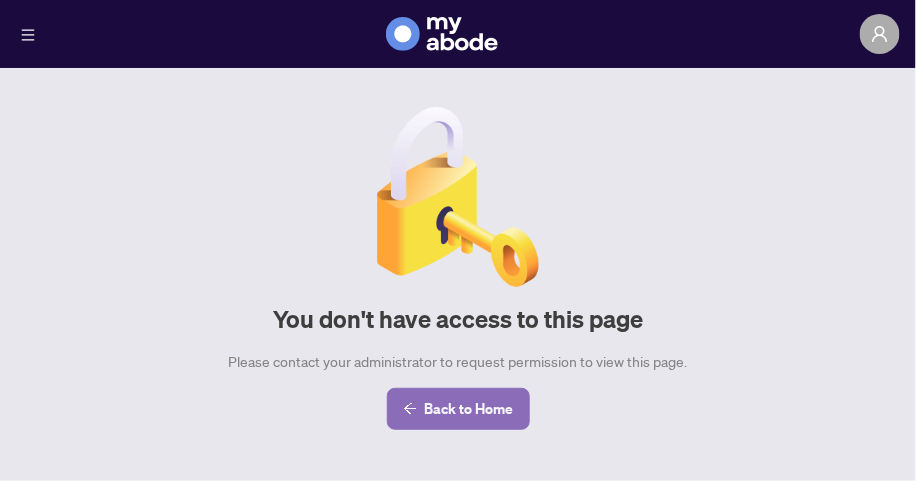 click on "Back to Home" at bounding box center [469, 409] 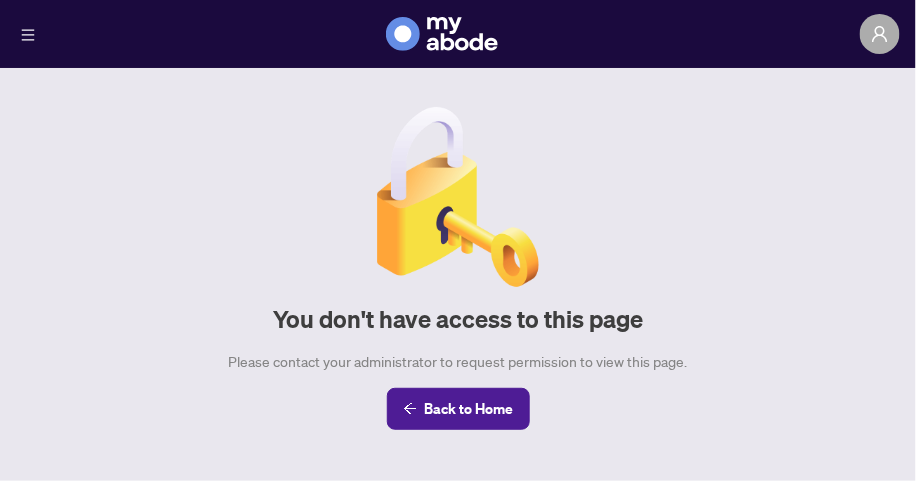 click on "Back to Home" at bounding box center [469, 409] 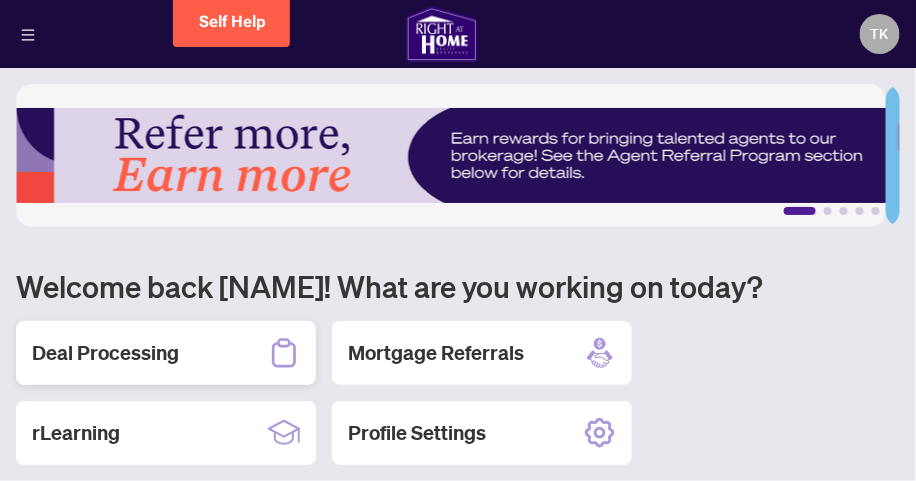 click on "Deal Processing" at bounding box center [105, 353] 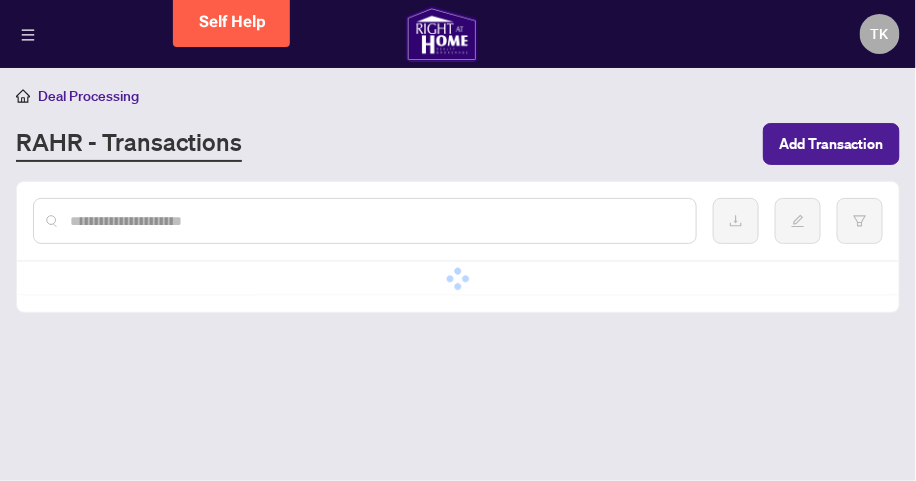 click at bounding box center (375, 221) 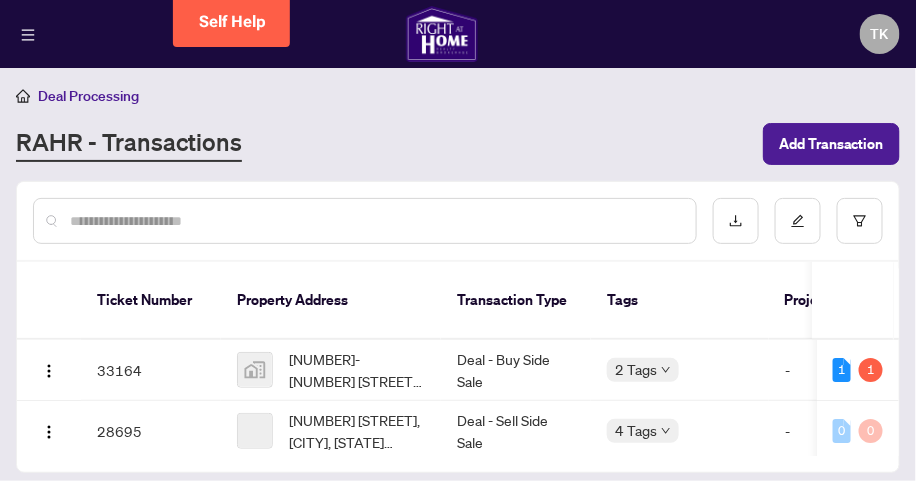 scroll, scrollTop: 71, scrollLeft: 0, axis: vertical 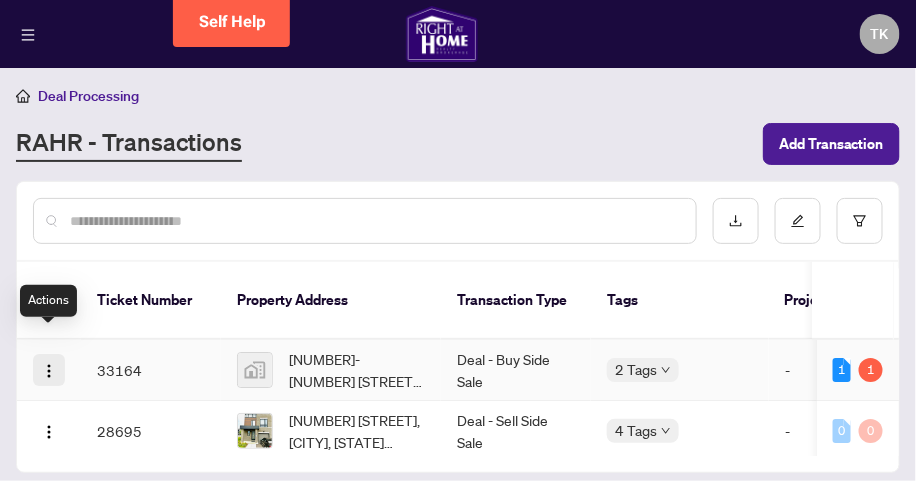 click at bounding box center (49, 371) 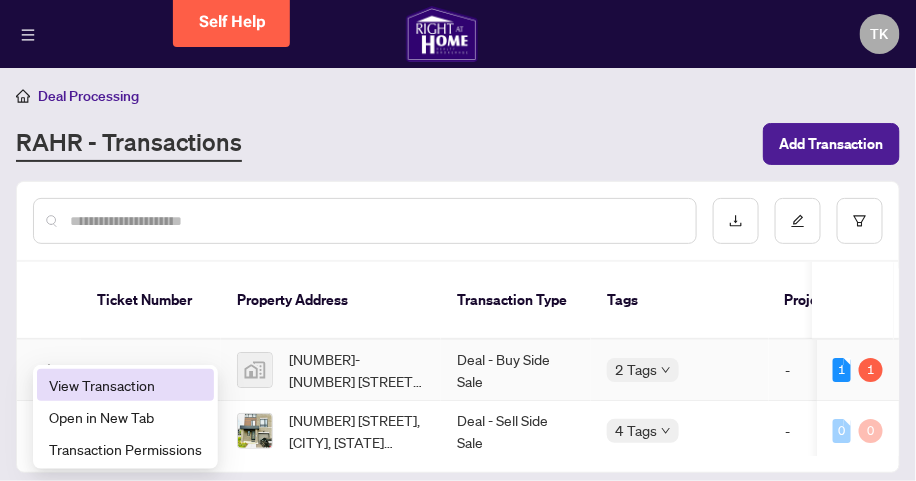 click on "View Transaction" at bounding box center [125, 385] 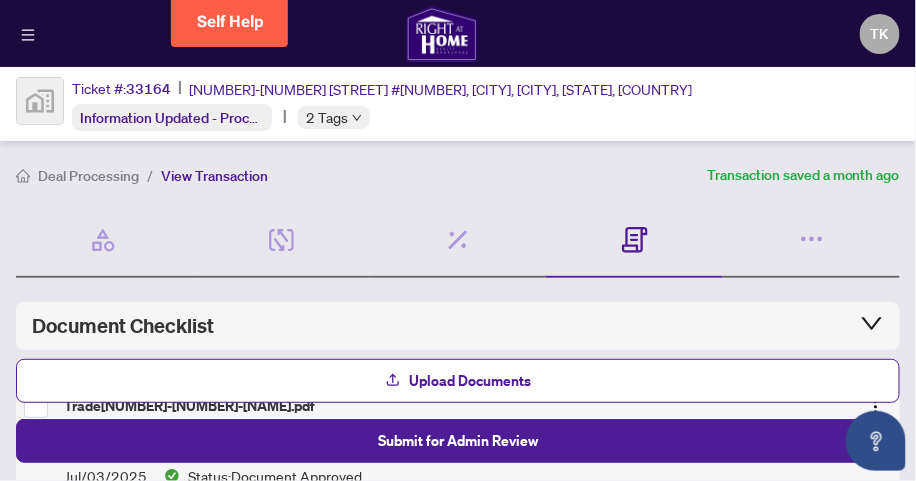 scroll, scrollTop: 266, scrollLeft: 0, axis: vertical 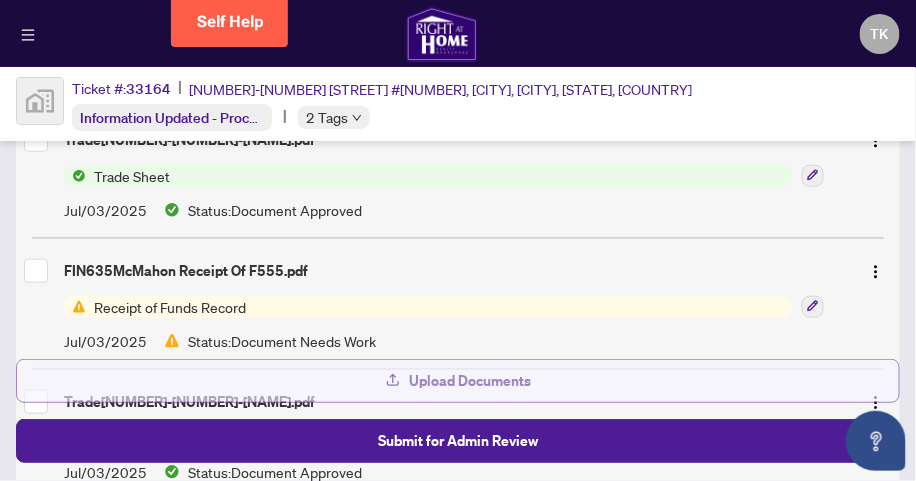 click on "Upload Documents" at bounding box center (470, 381) 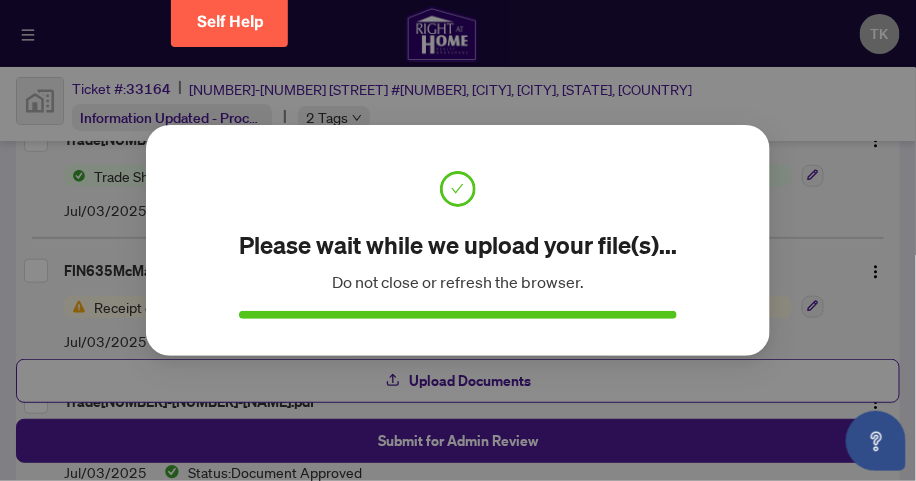 click 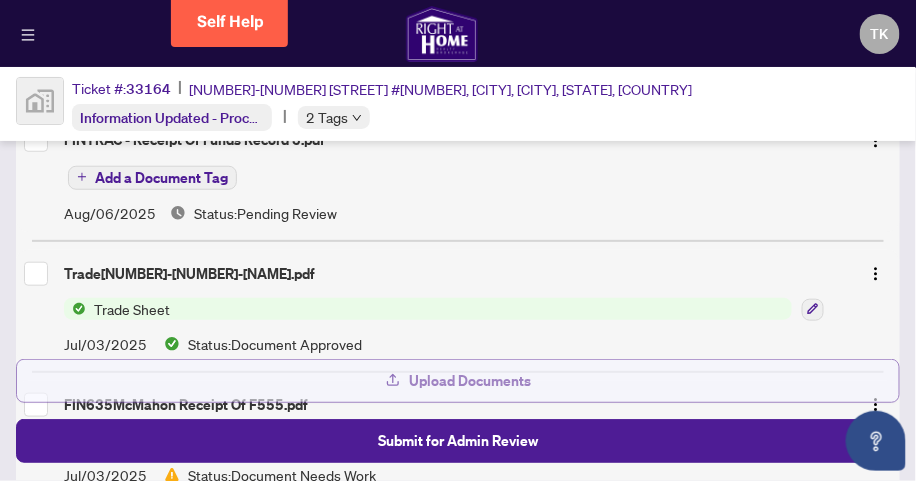 click on "Upload Documents" at bounding box center (470, 381) 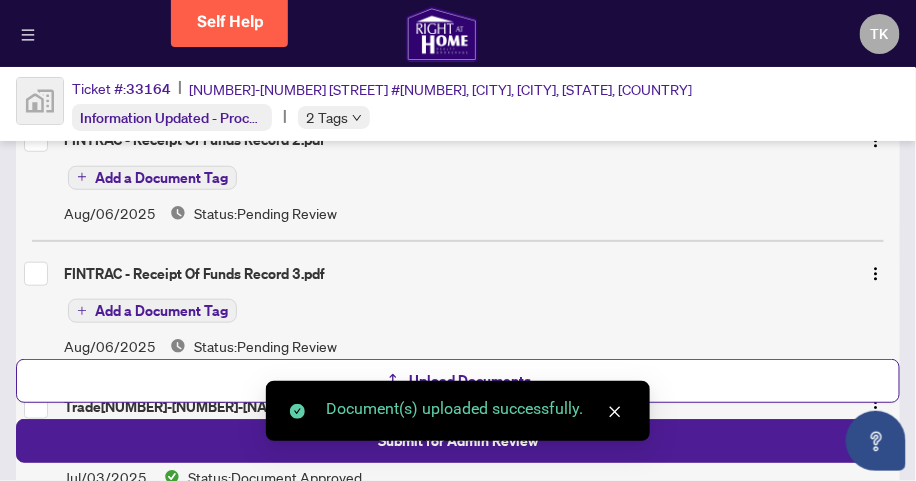 click 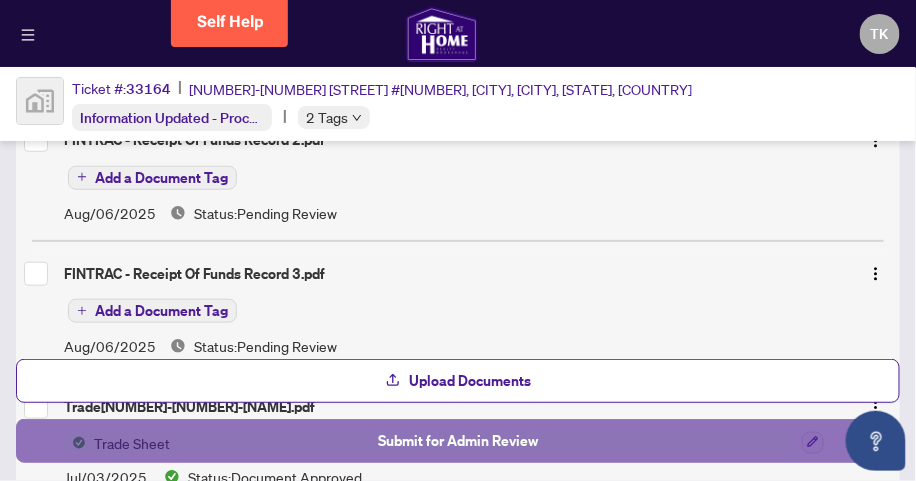 click on "Submit for Admin Review" at bounding box center [458, 441] 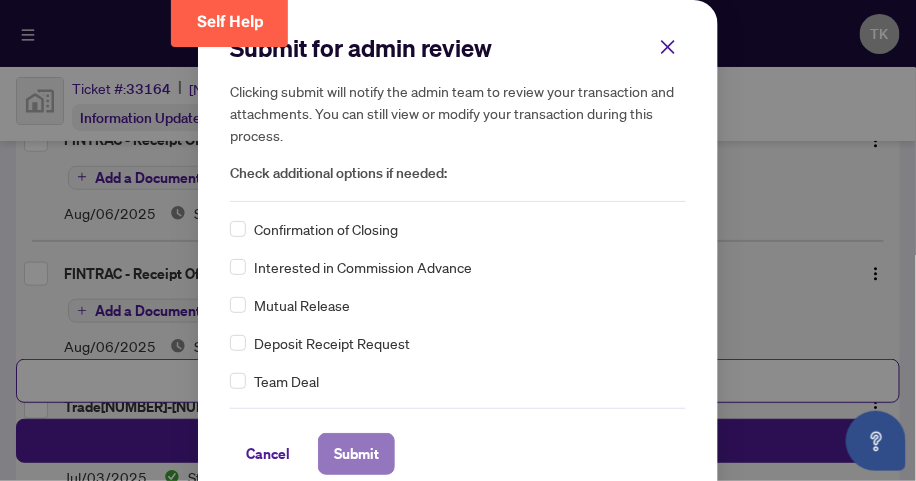 click on "Submit" at bounding box center (356, 454) 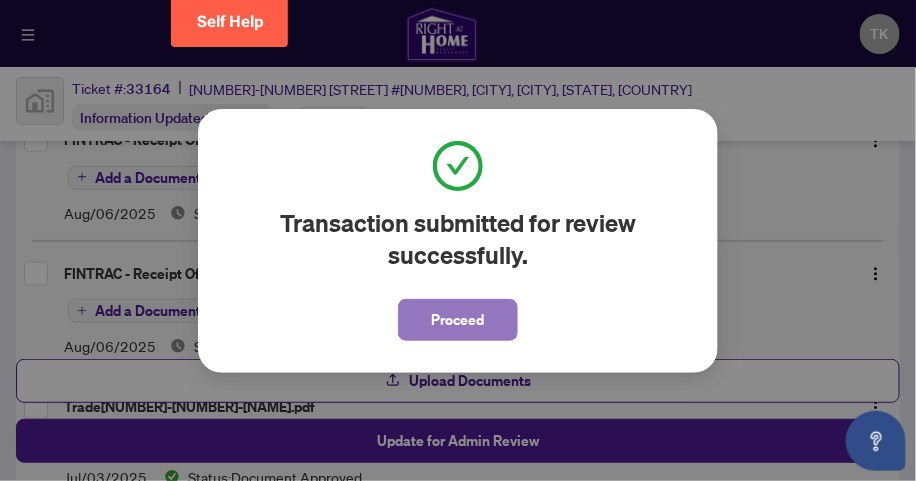 click on "Proceed" at bounding box center [458, 320] 